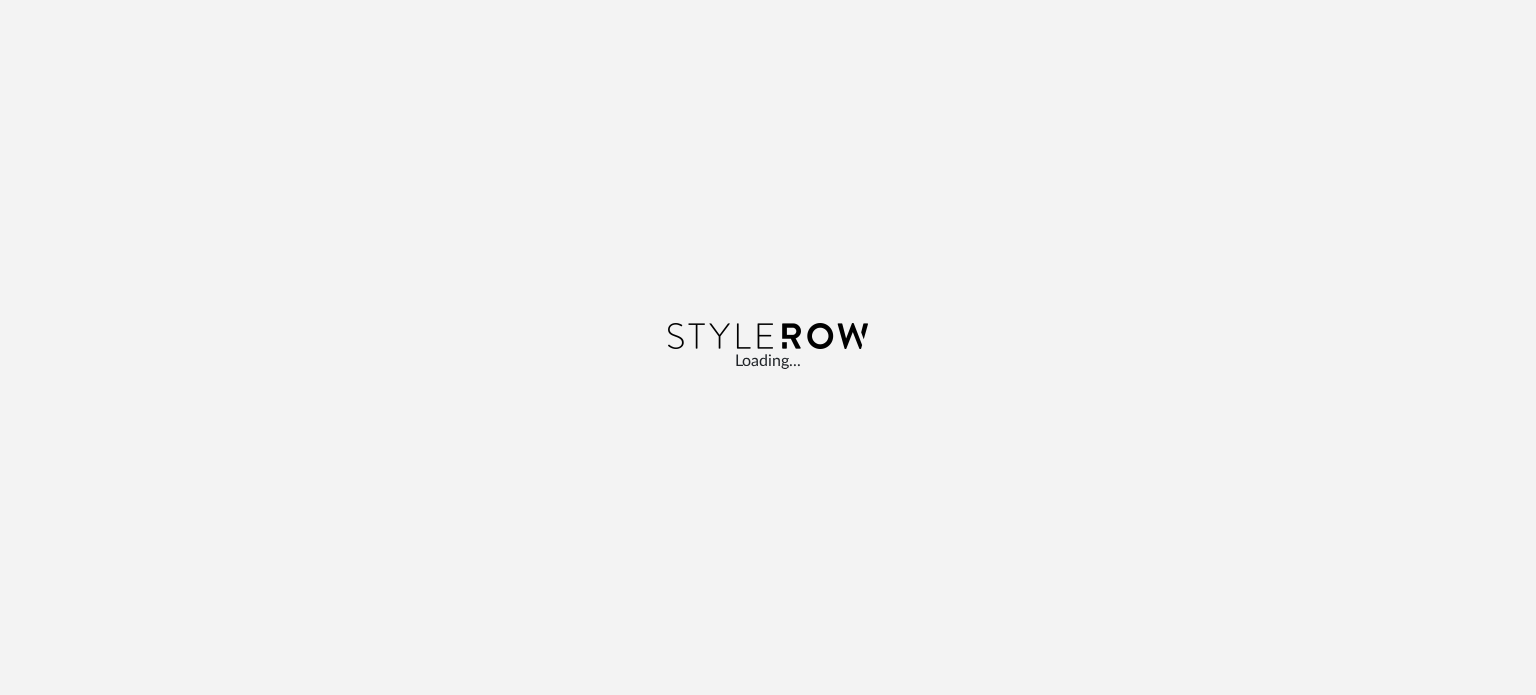 scroll, scrollTop: 0, scrollLeft: 0, axis: both 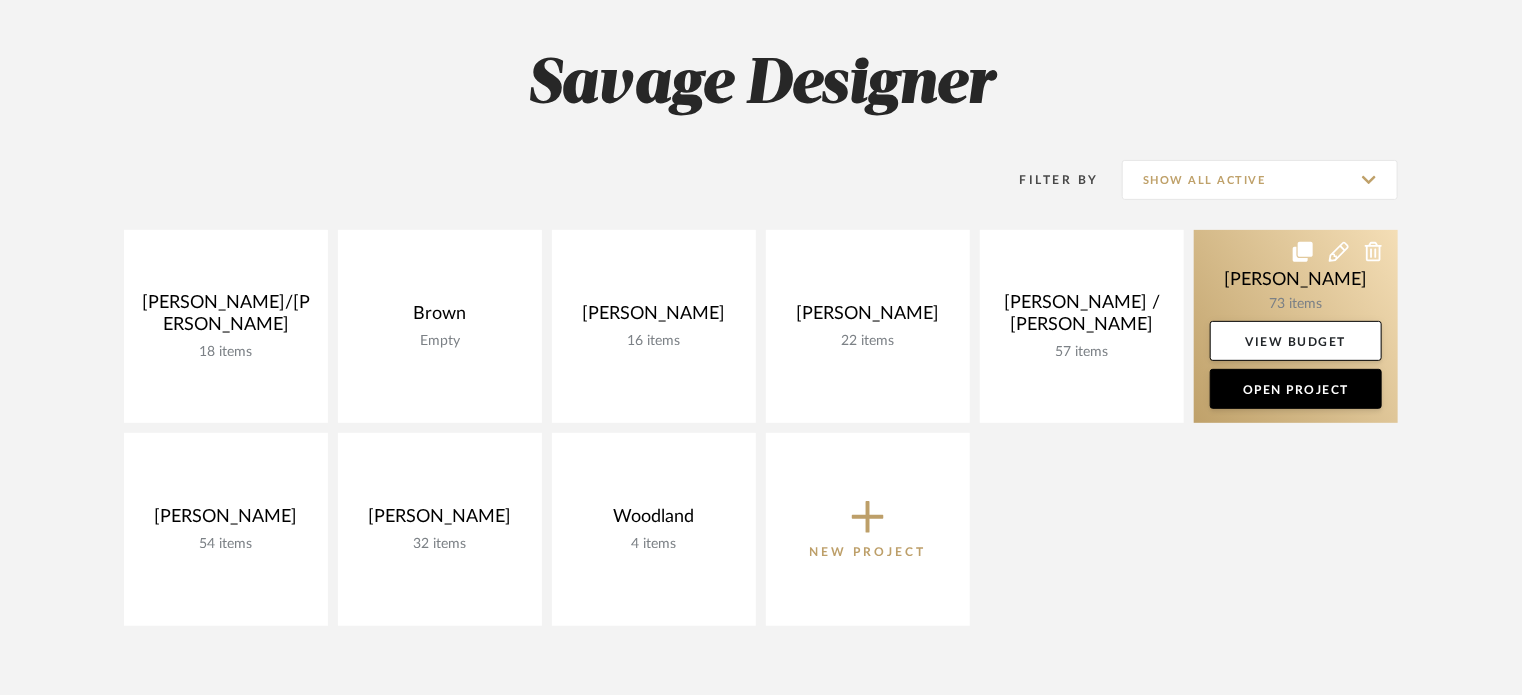 click 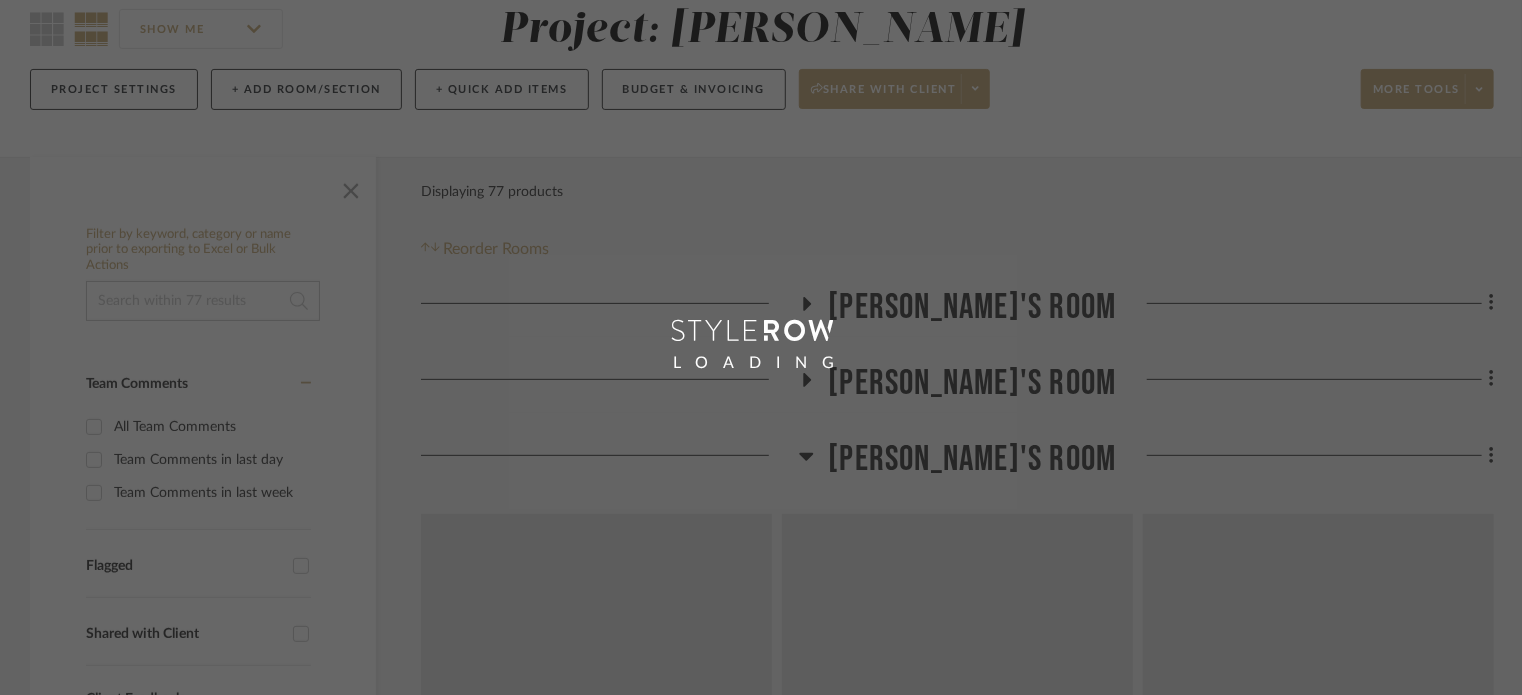 scroll, scrollTop: 0, scrollLeft: 0, axis: both 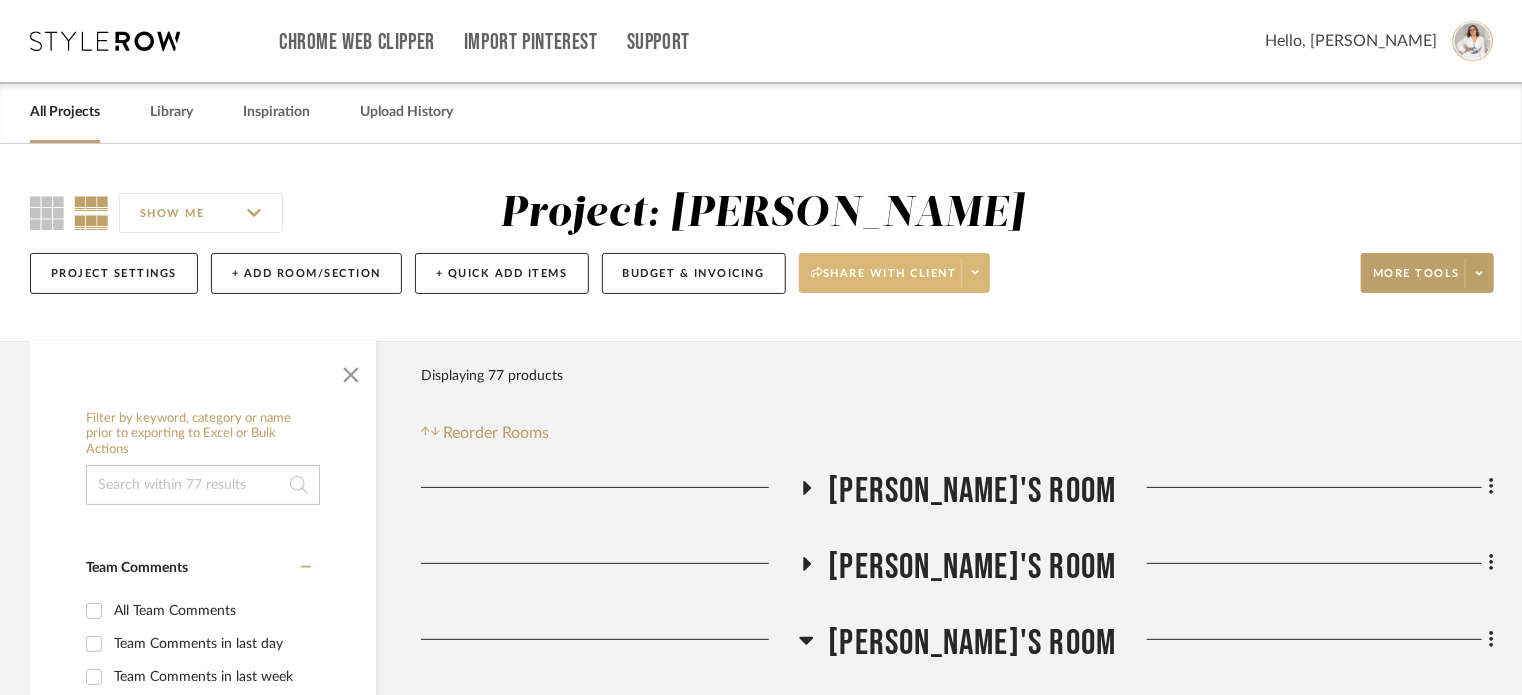 click 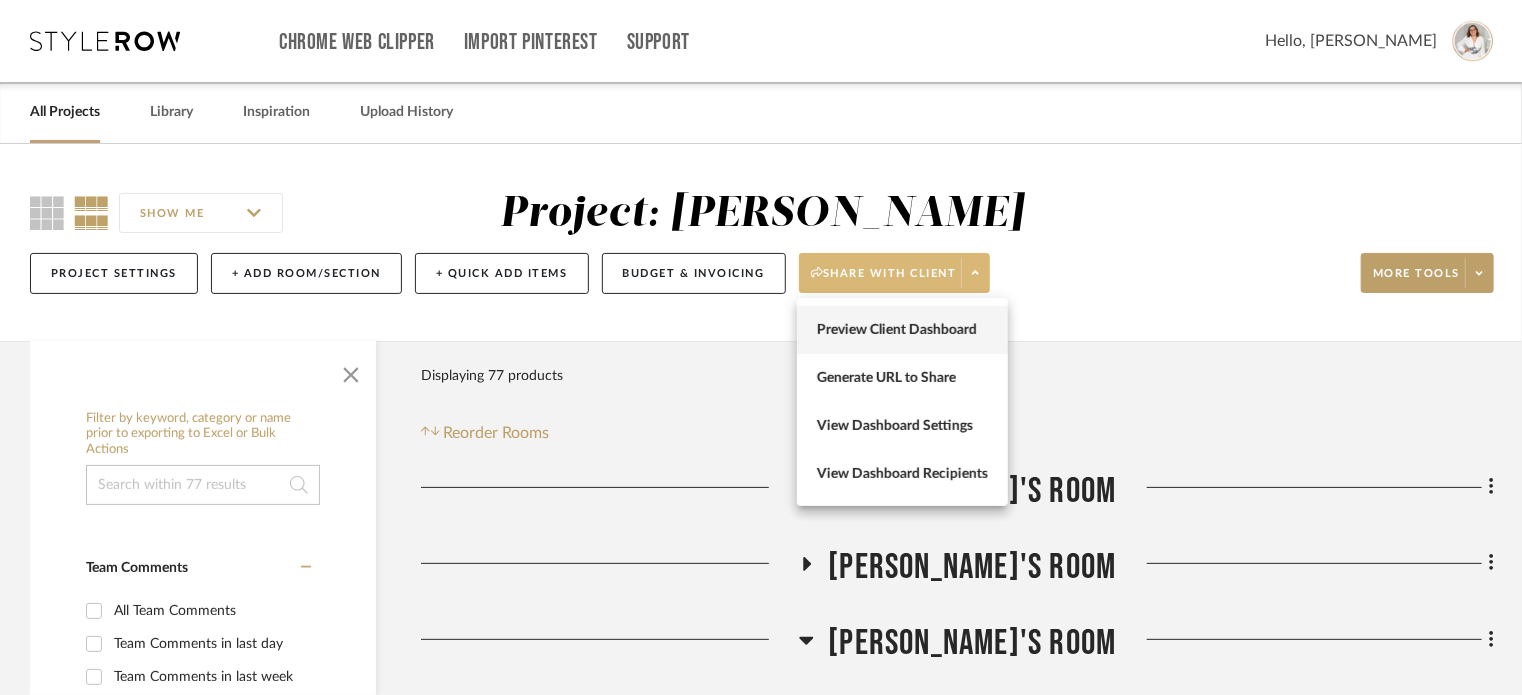click on "Preview Client Dashboard" at bounding box center (902, 330) 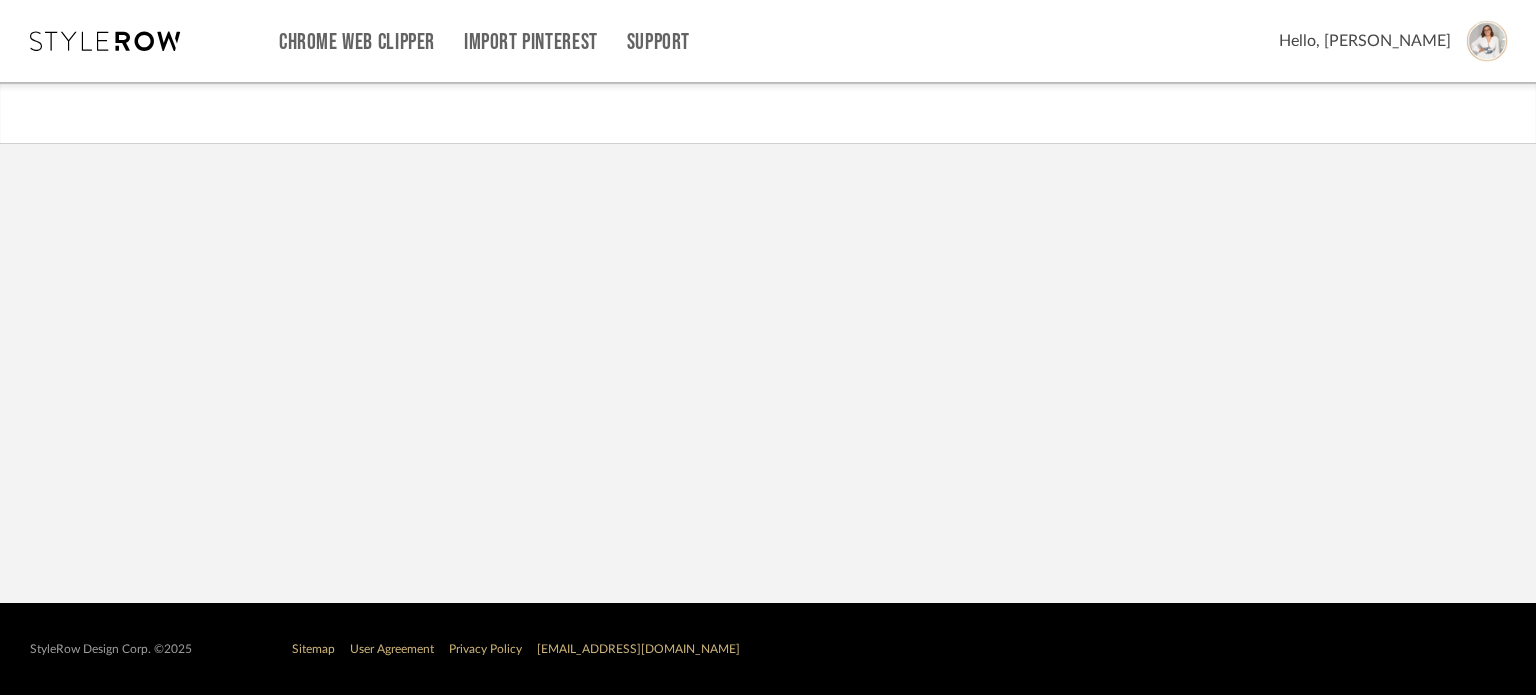 scroll, scrollTop: 0, scrollLeft: 0, axis: both 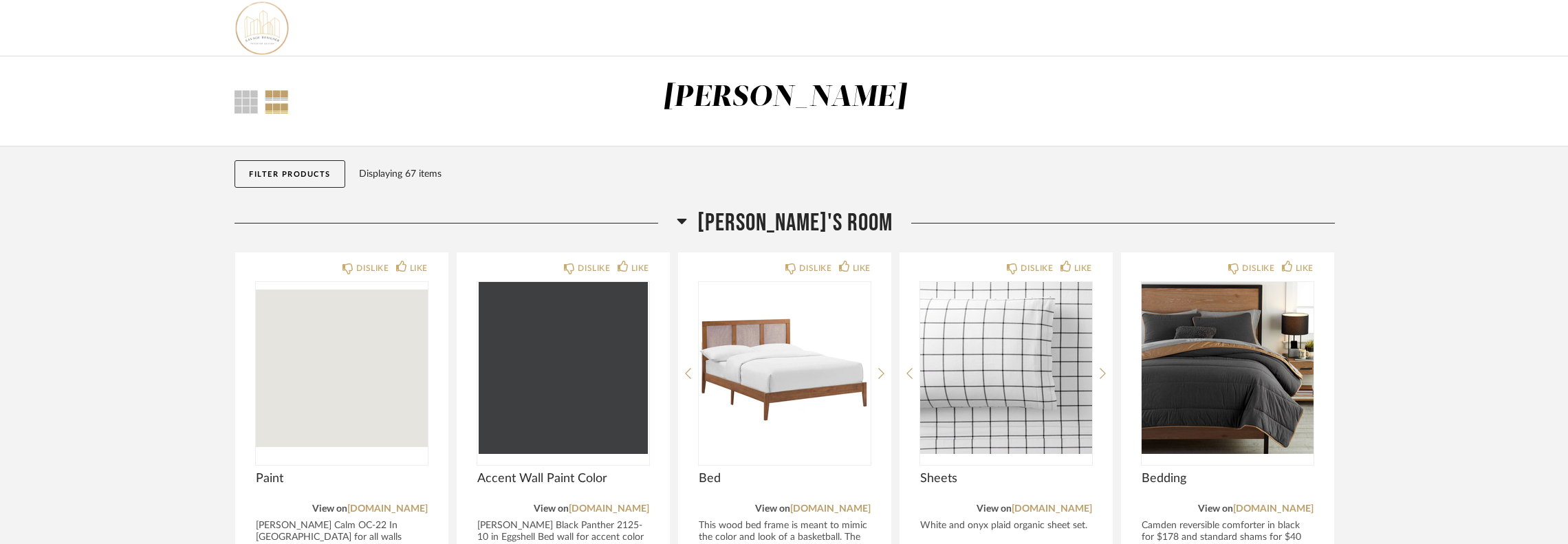 click on "[PERSON_NAME]'s Room" 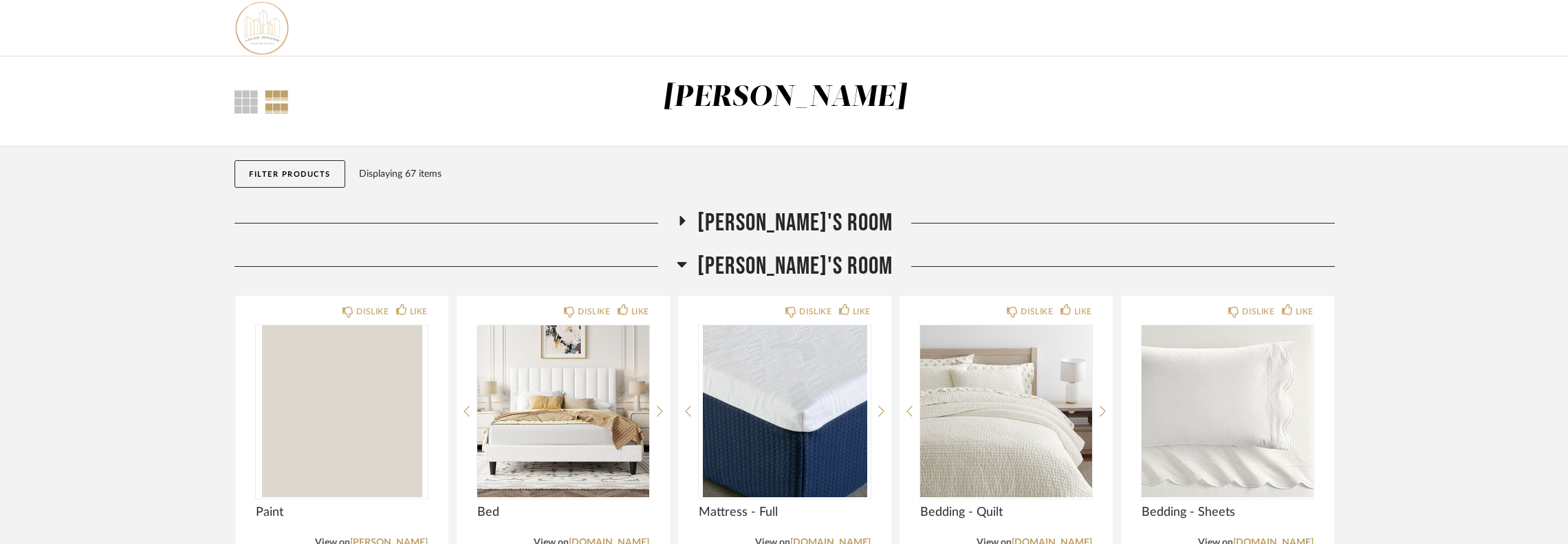 click on "[PERSON_NAME]'s Room" 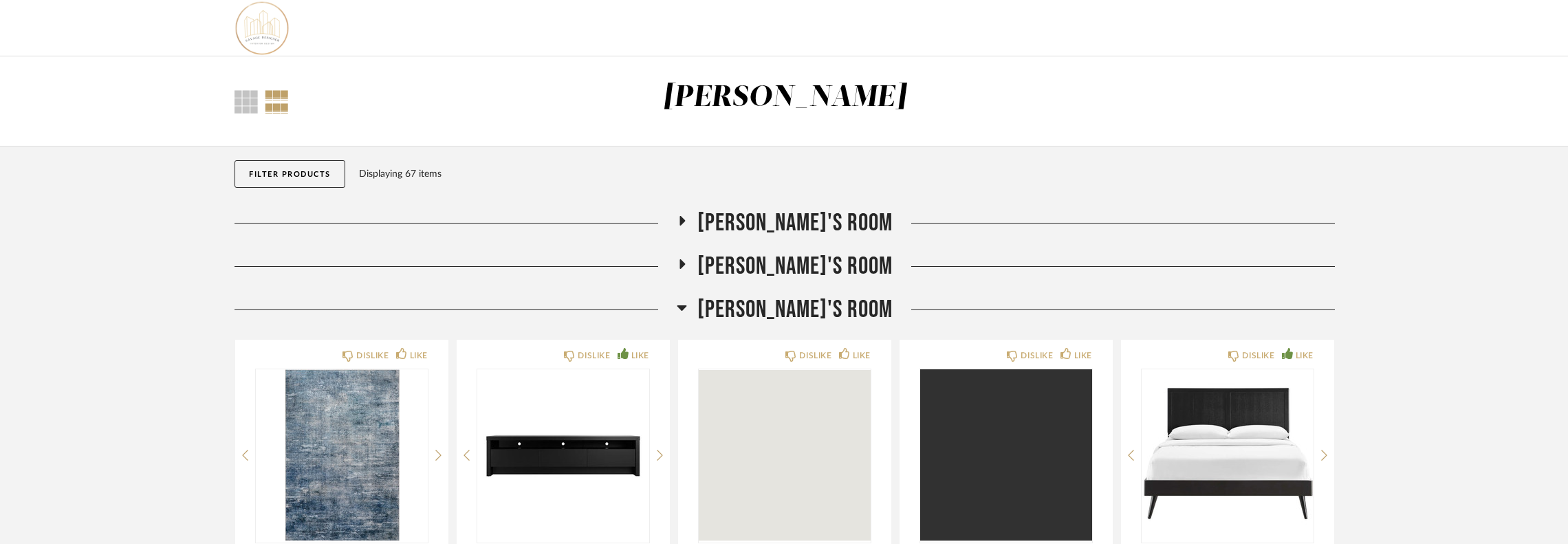 click on "[PERSON_NAME]'s Room" 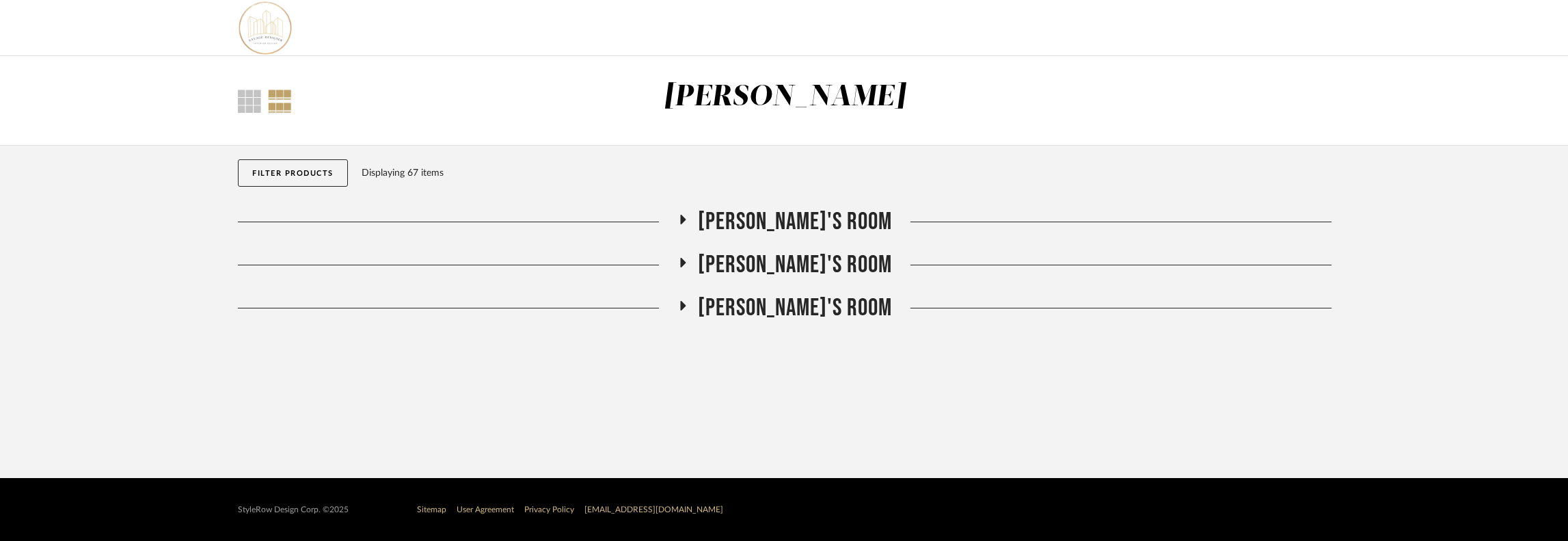 click 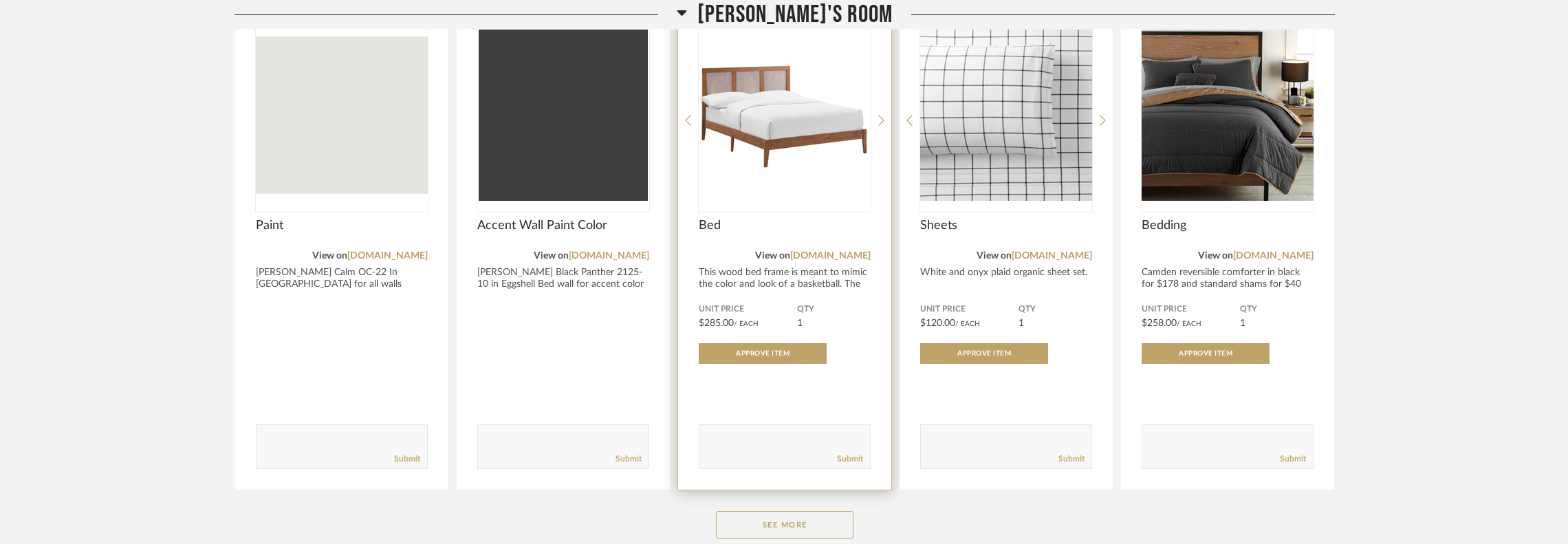 scroll, scrollTop: 275, scrollLeft: 0, axis: vertical 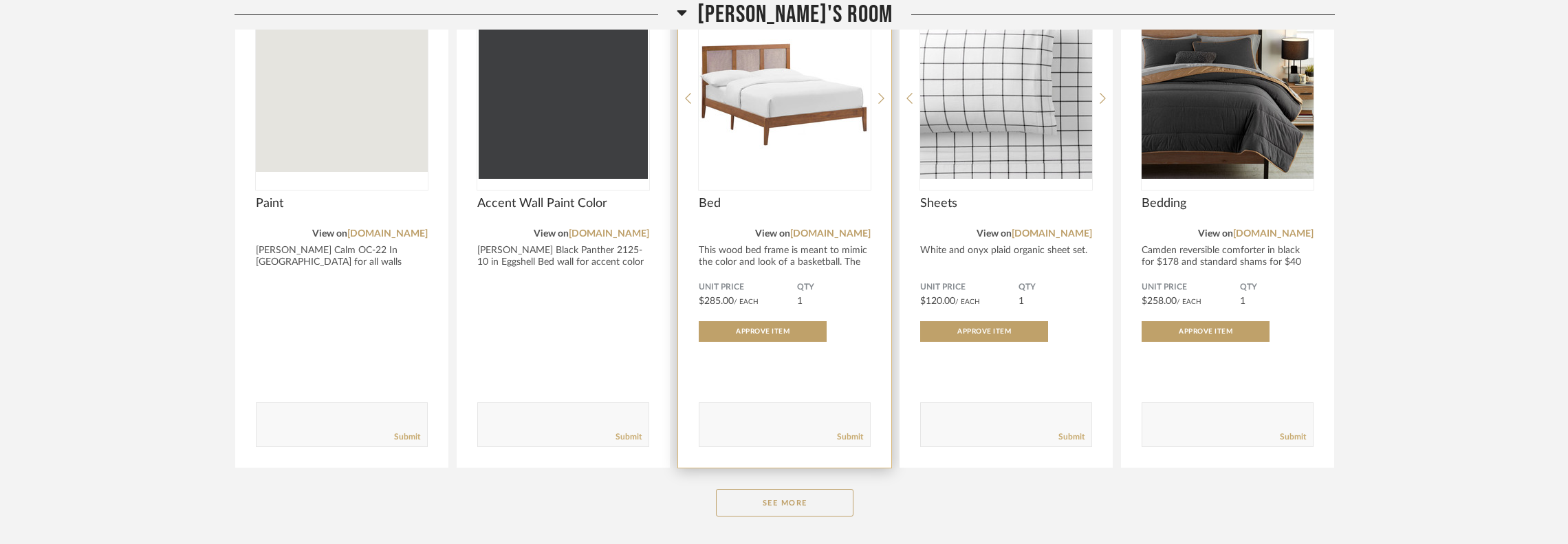 click 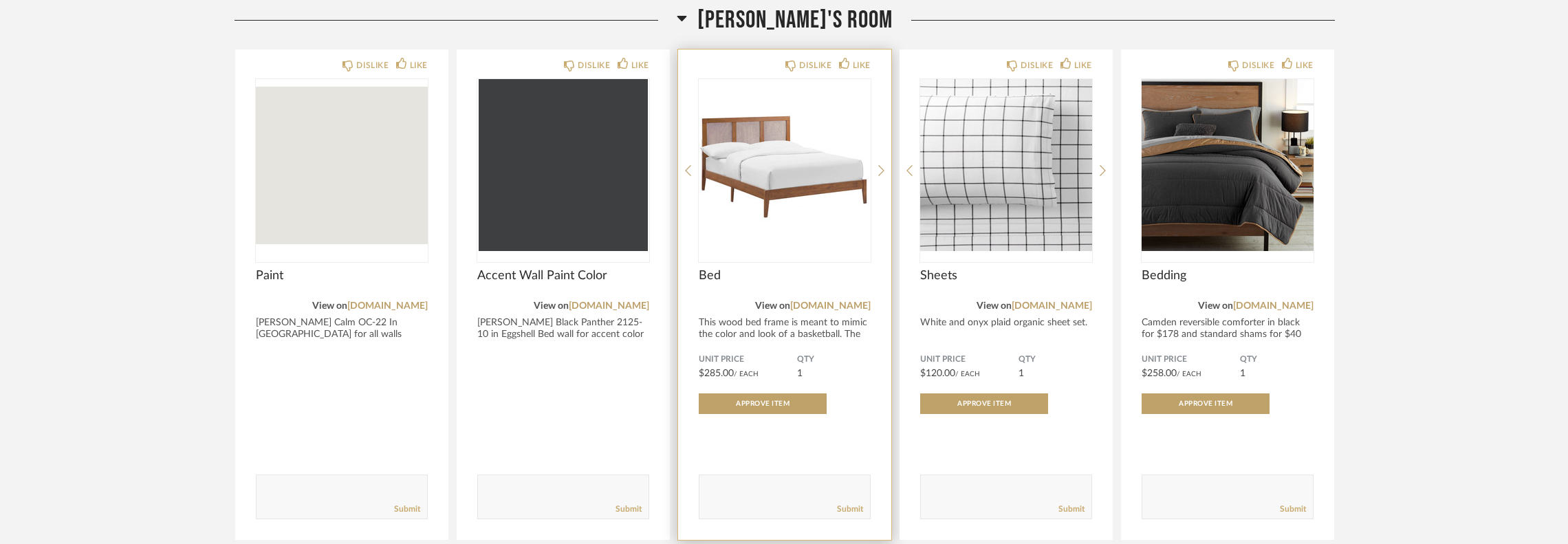 scroll, scrollTop: 183, scrollLeft: 0, axis: vertical 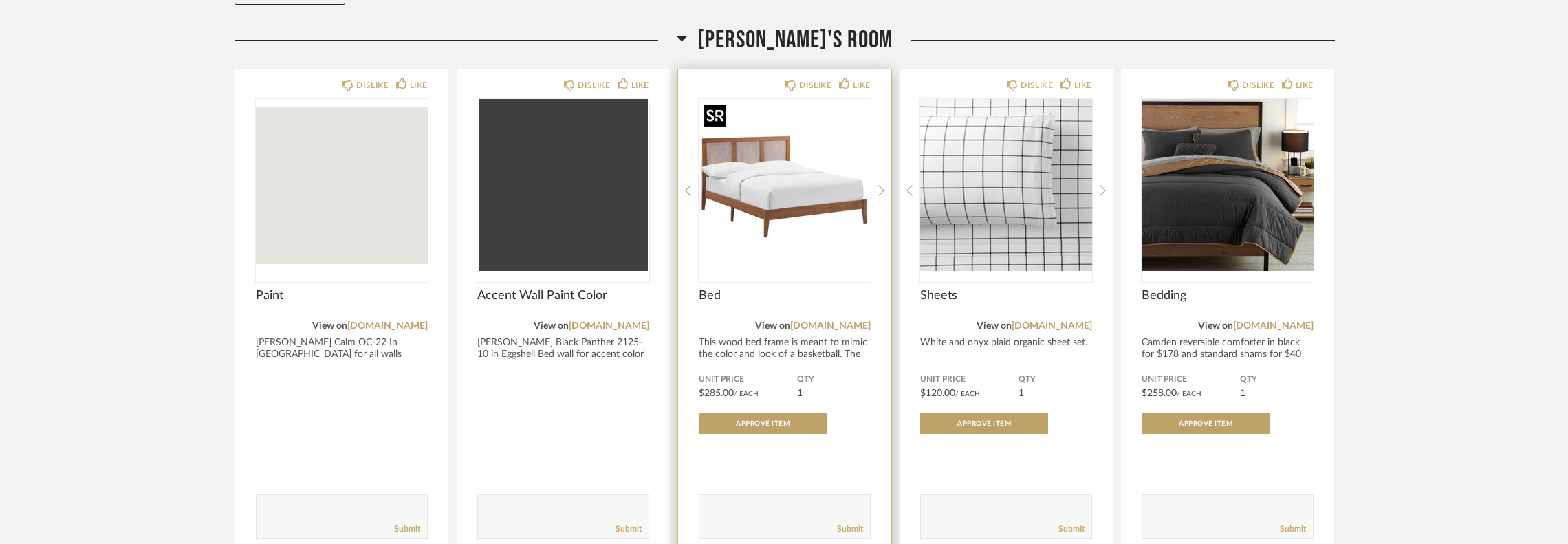 click at bounding box center (785, 185) 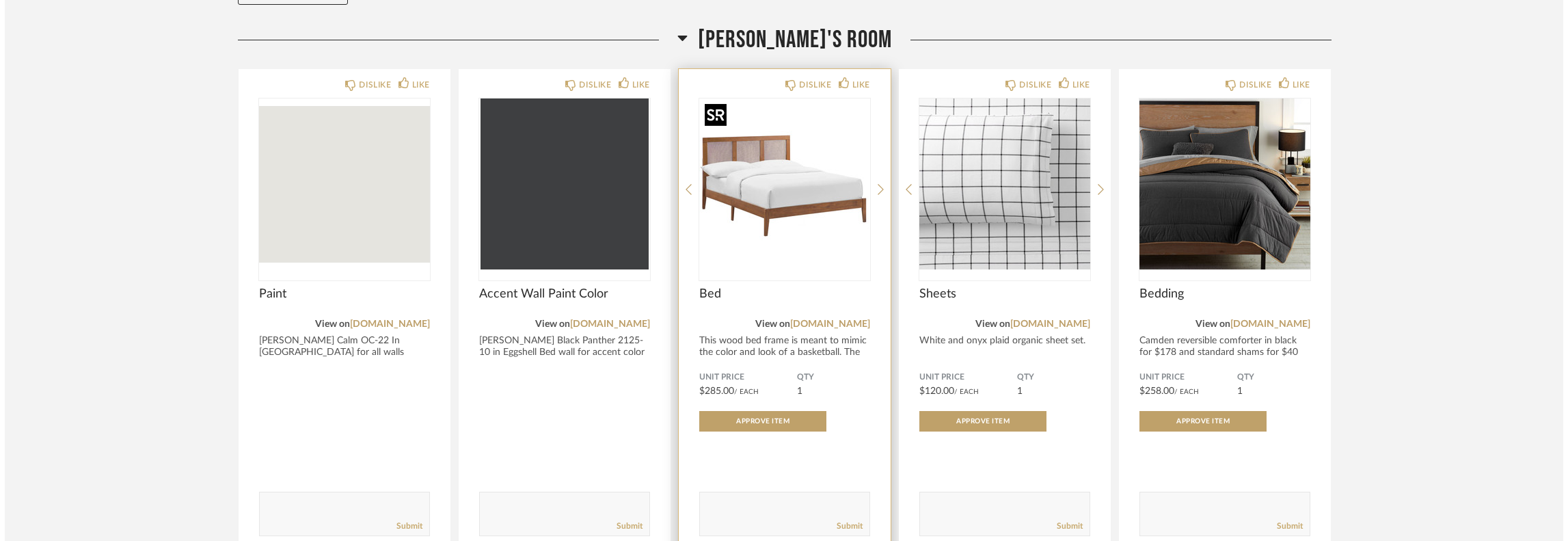 scroll, scrollTop: 0, scrollLeft: 0, axis: both 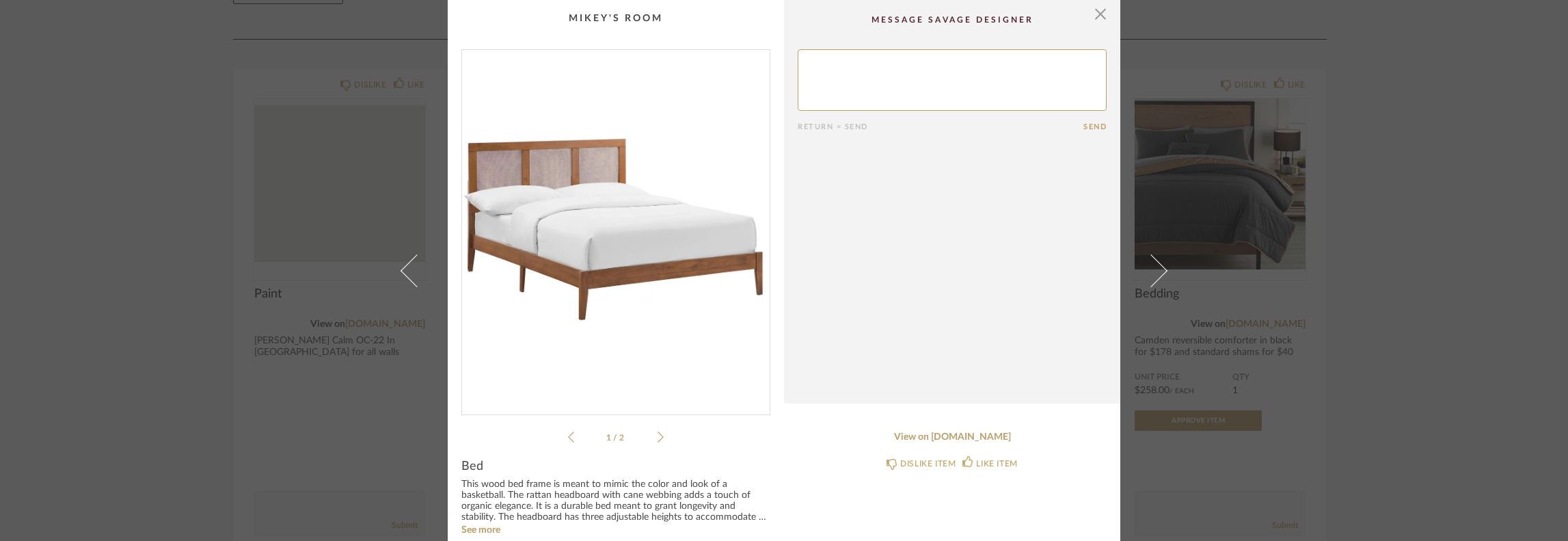 click 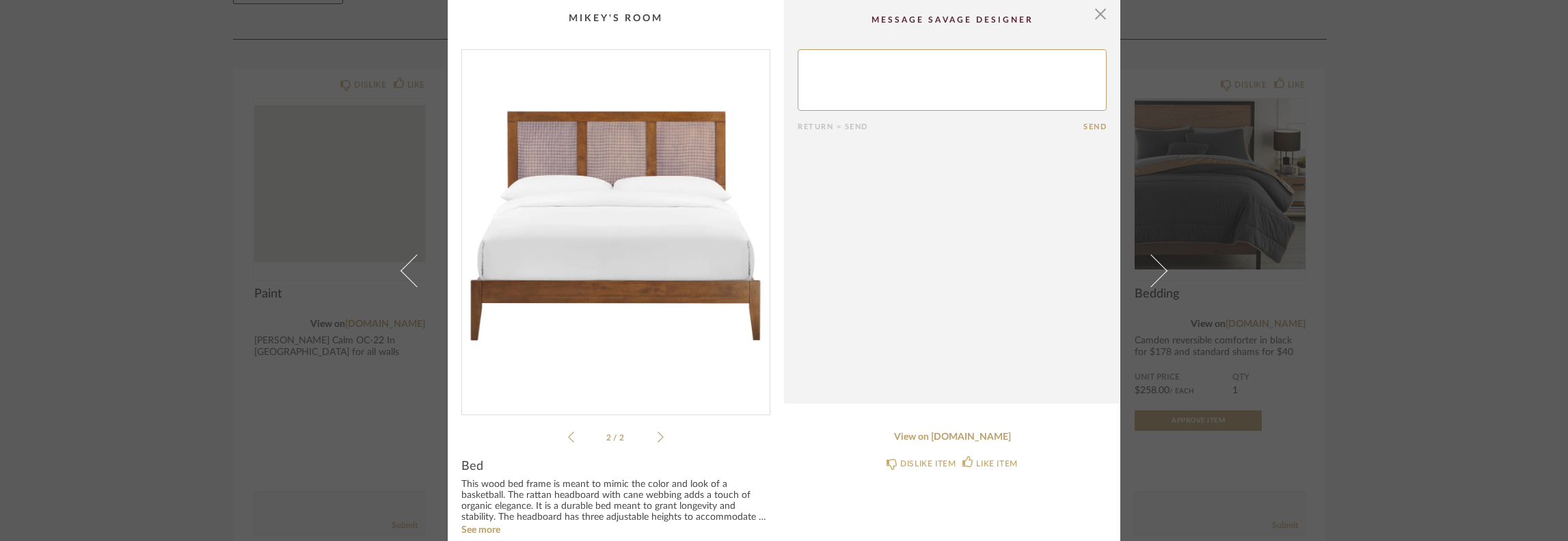 click 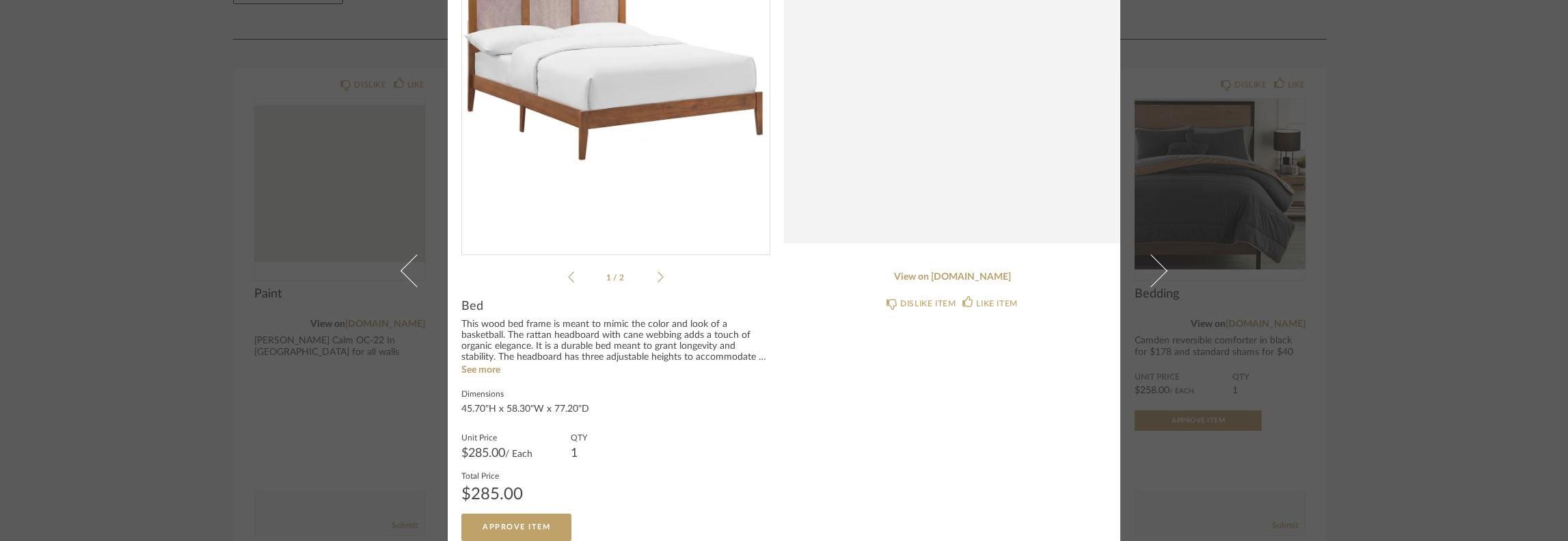 scroll, scrollTop: 172, scrollLeft: 0, axis: vertical 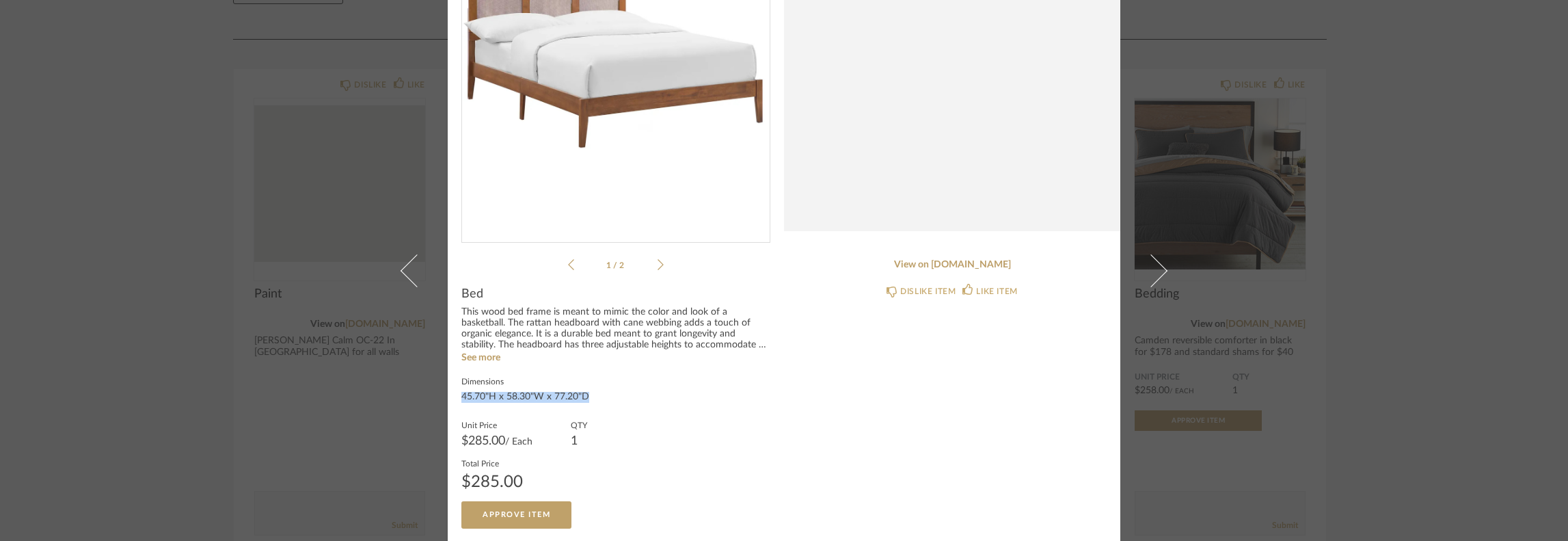 drag, startPoint x: 455, startPoint y: 391, endPoint x: 607, endPoint y: 390, distance: 152.003 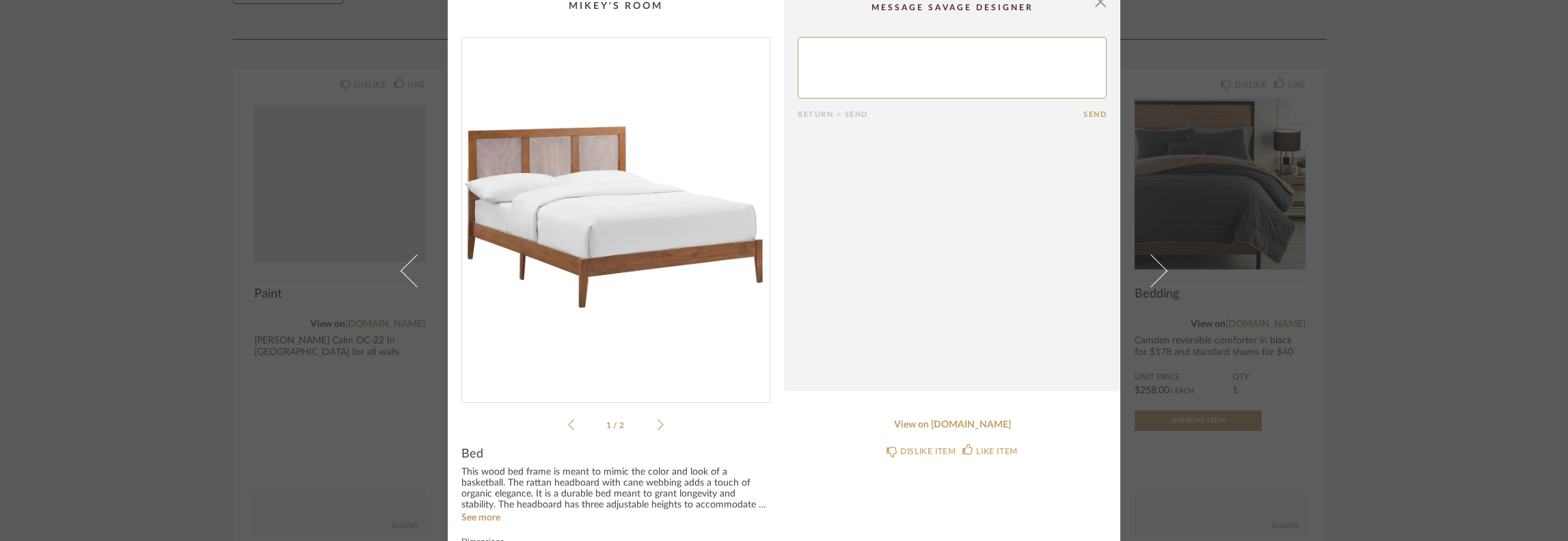 scroll, scrollTop: 0, scrollLeft: 0, axis: both 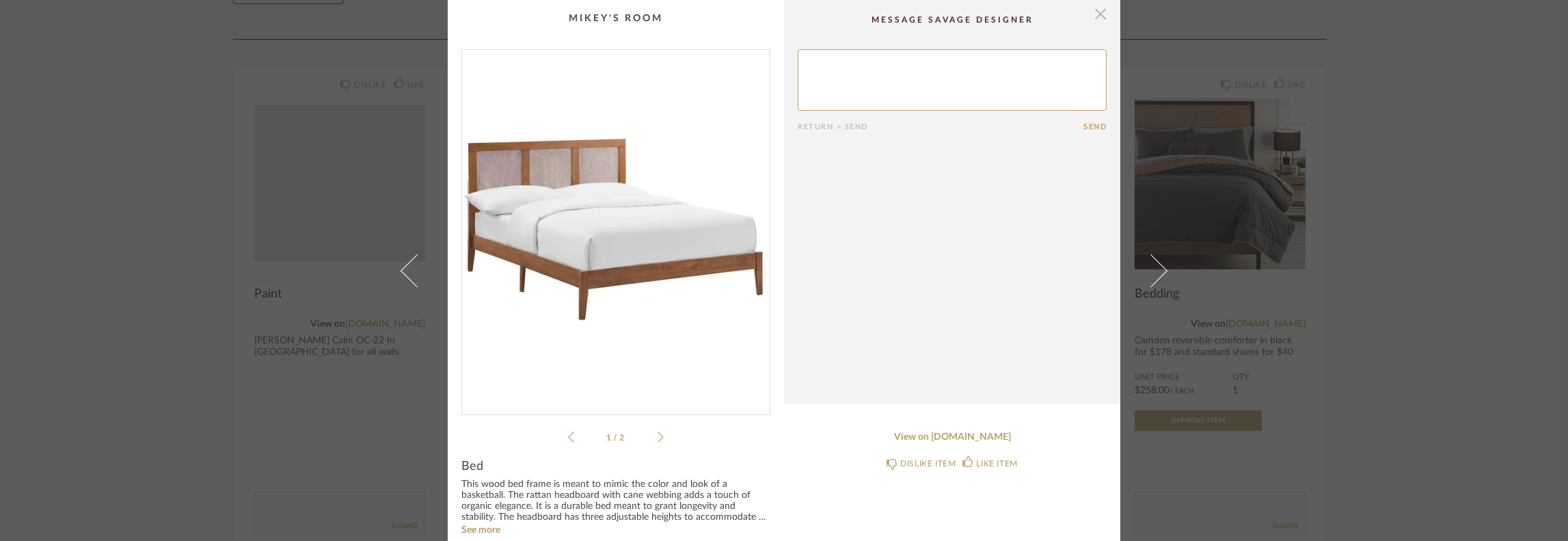 click at bounding box center (1100, 14) 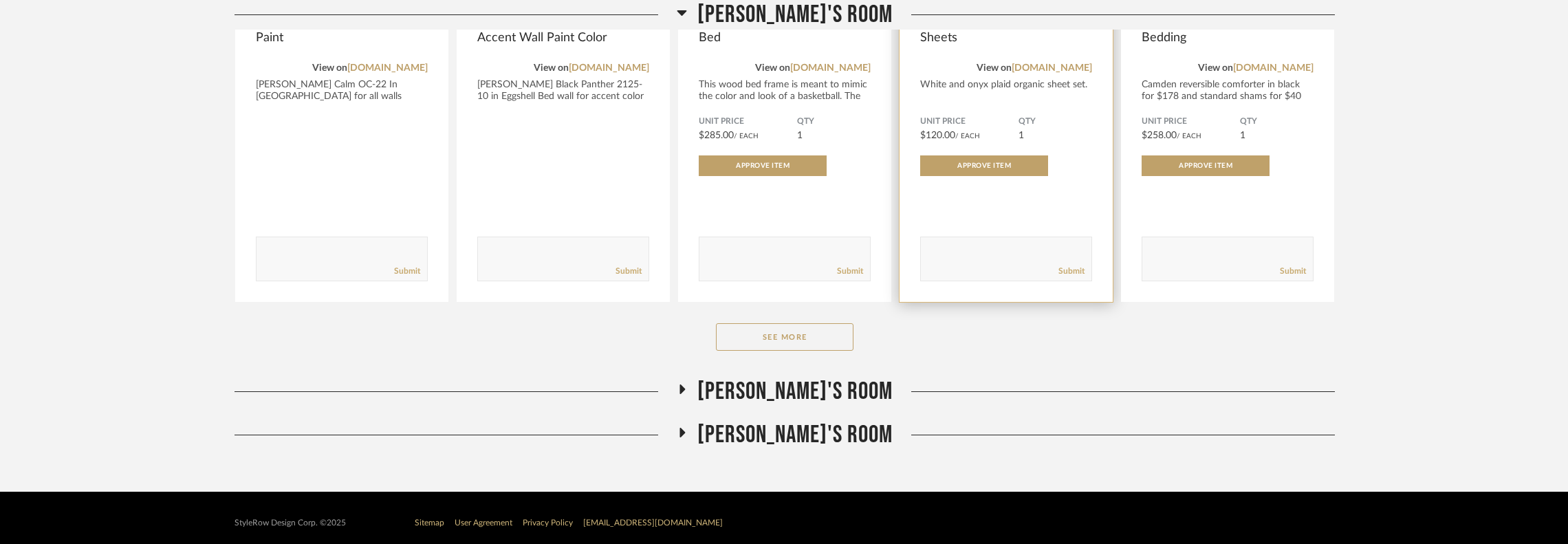 scroll, scrollTop: 451, scrollLeft: 0, axis: vertical 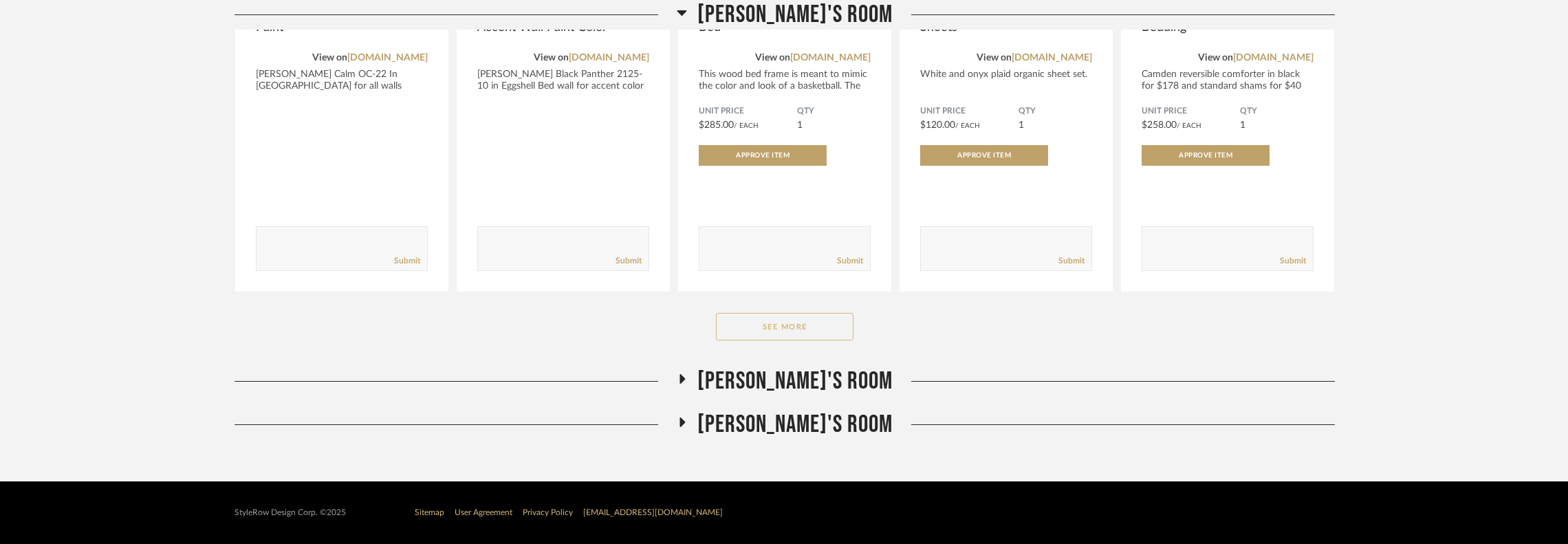 click on "See More" 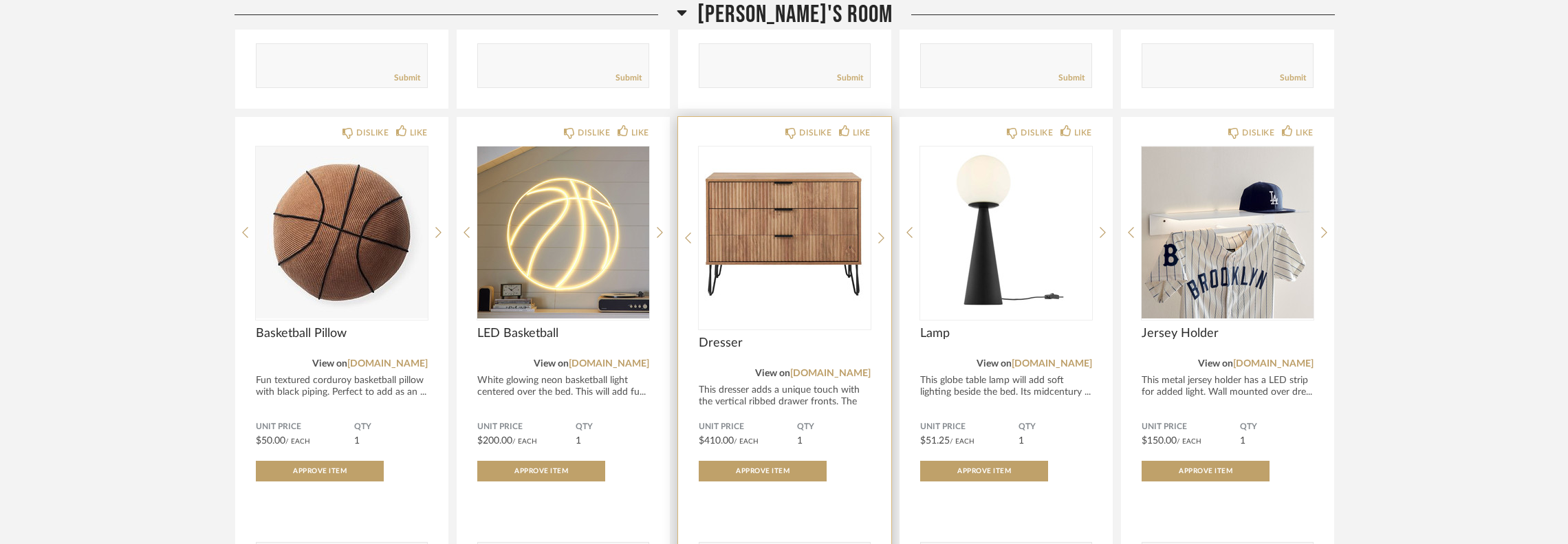 scroll, scrollTop: 726, scrollLeft: 0, axis: vertical 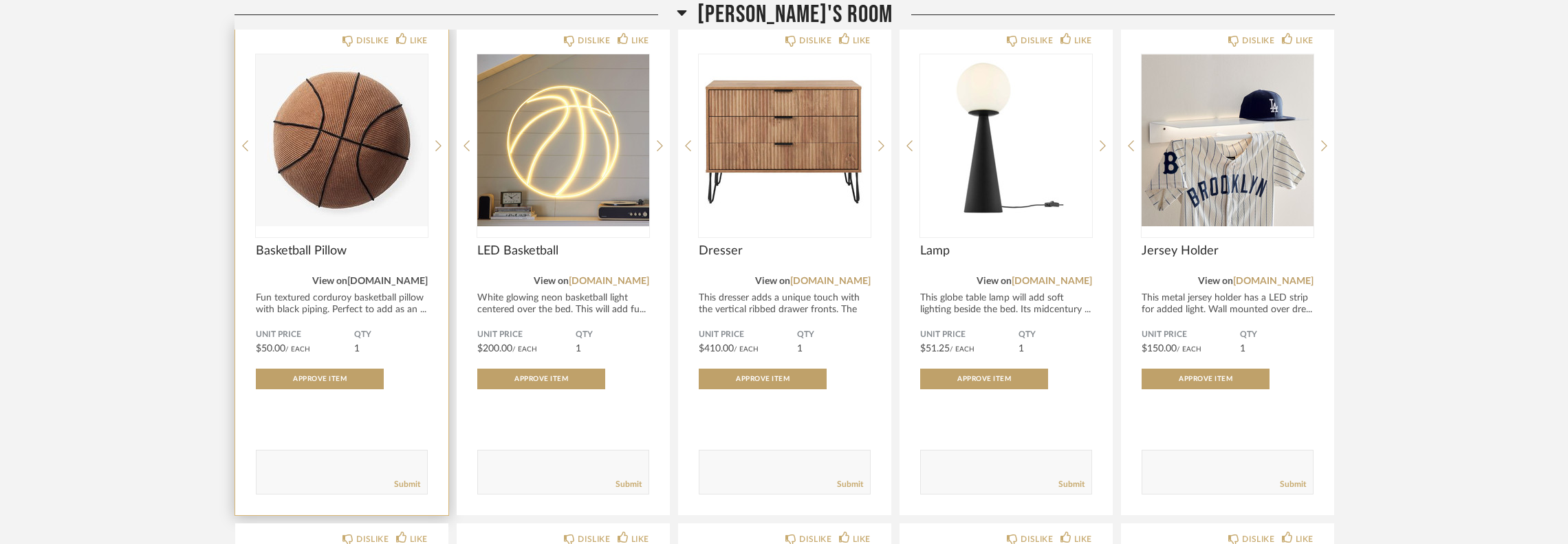 click on "[DOMAIN_NAME]" 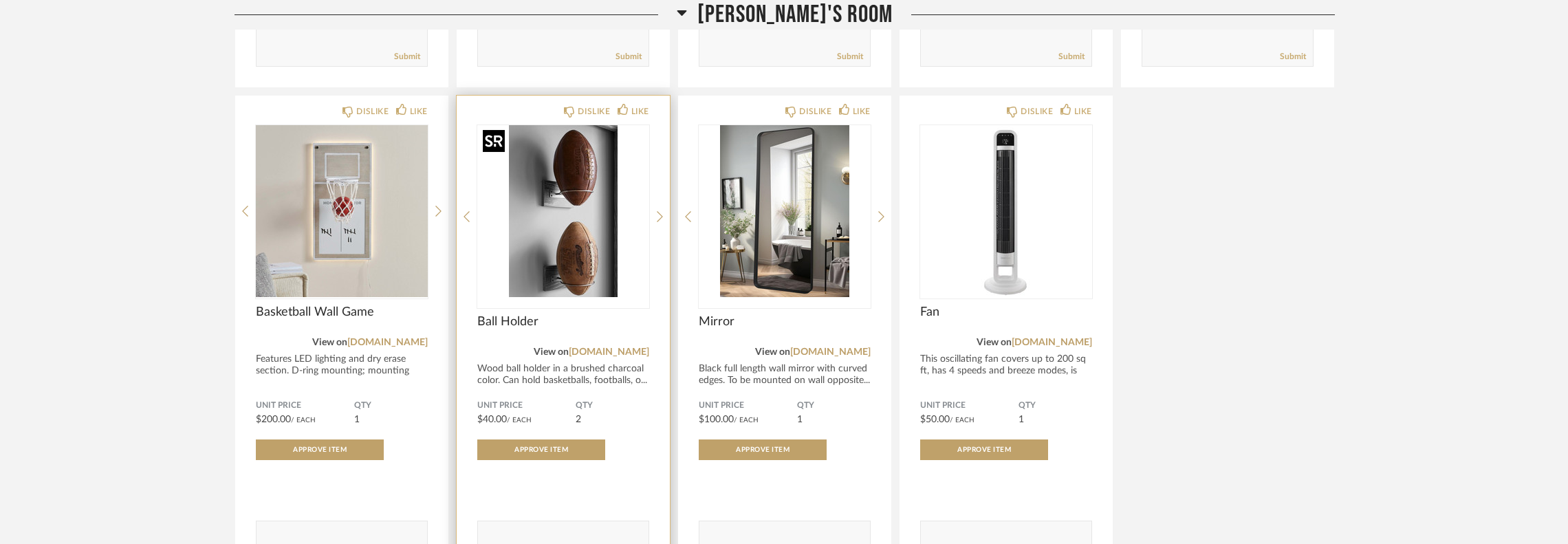 scroll, scrollTop: 1734, scrollLeft: 0, axis: vertical 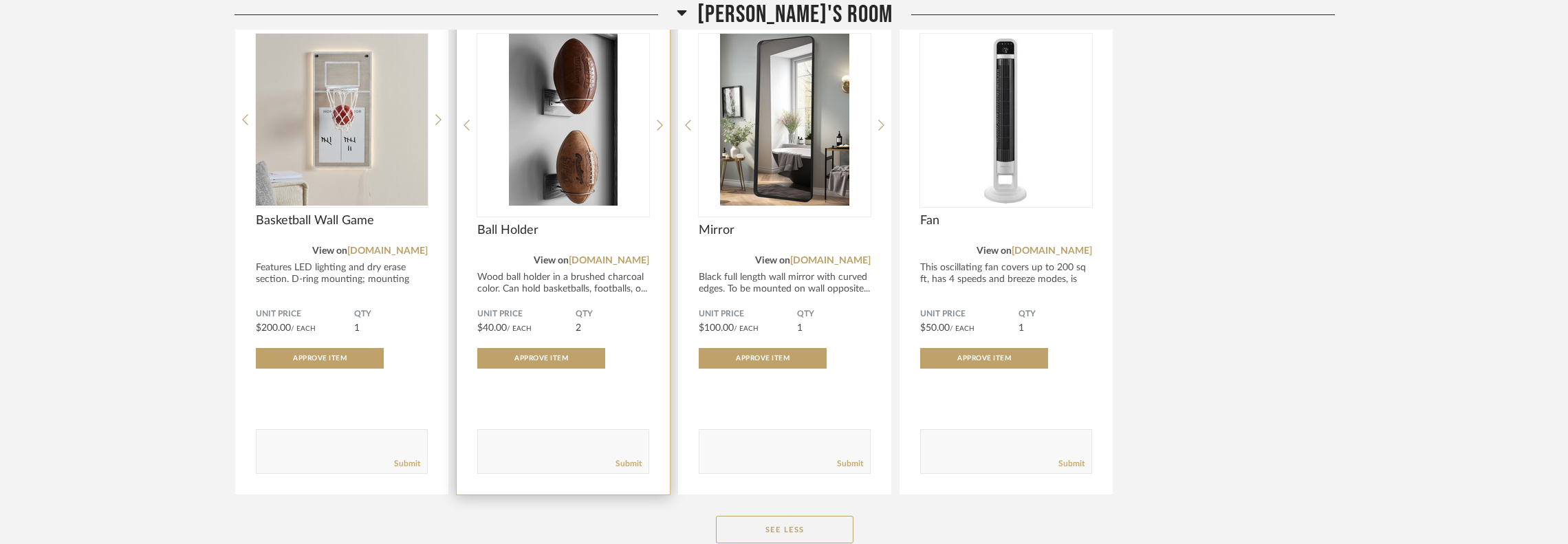 click 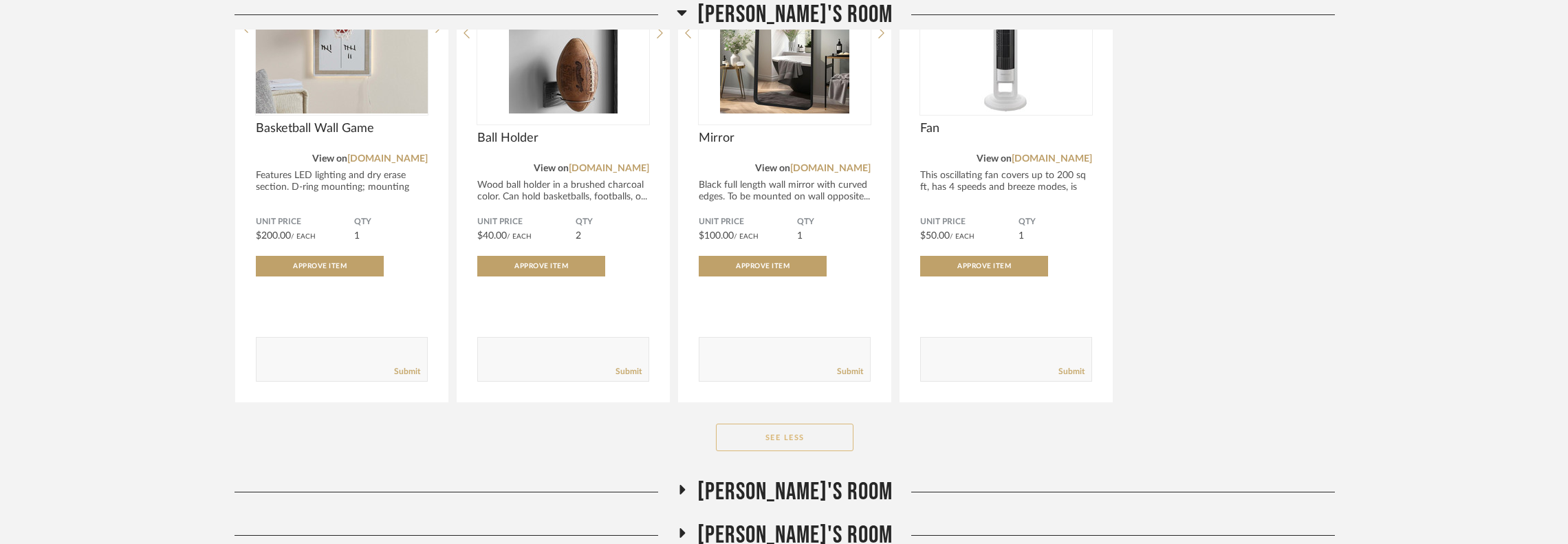 click on "See Less" 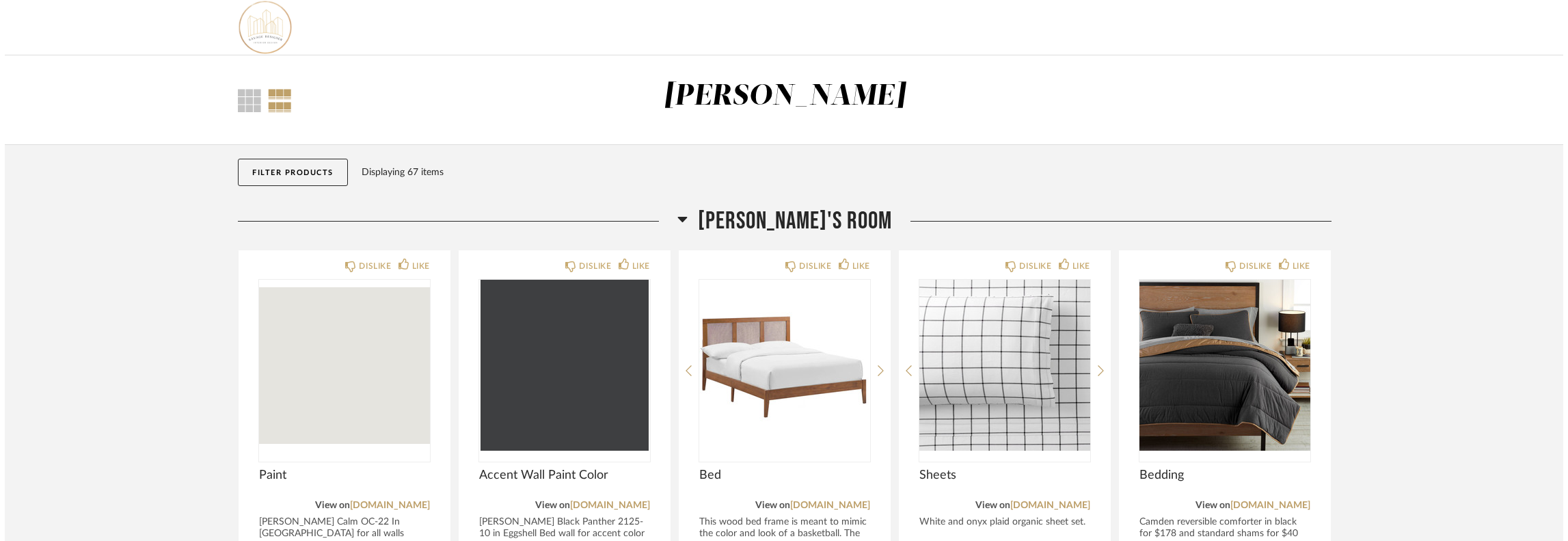 scroll, scrollTop: 0, scrollLeft: 0, axis: both 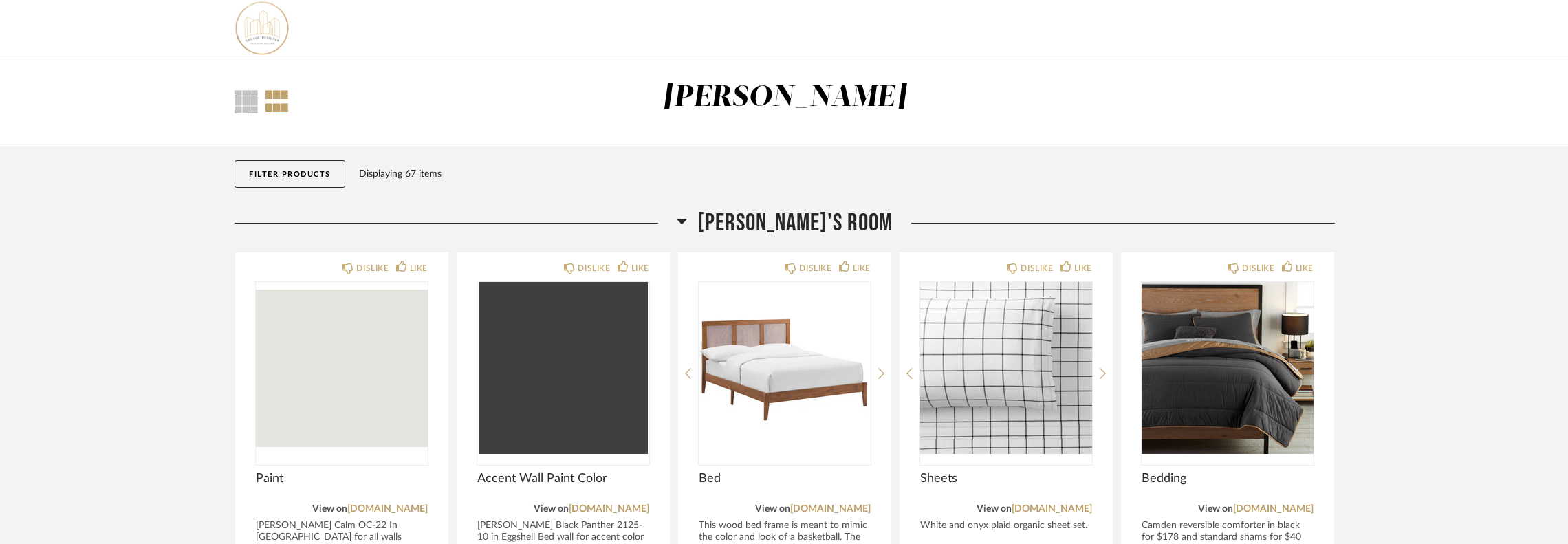 drag, startPoint x: 710, startPoint y: 217, endPoint x: 718, endPoint y: 217, distance: 8 